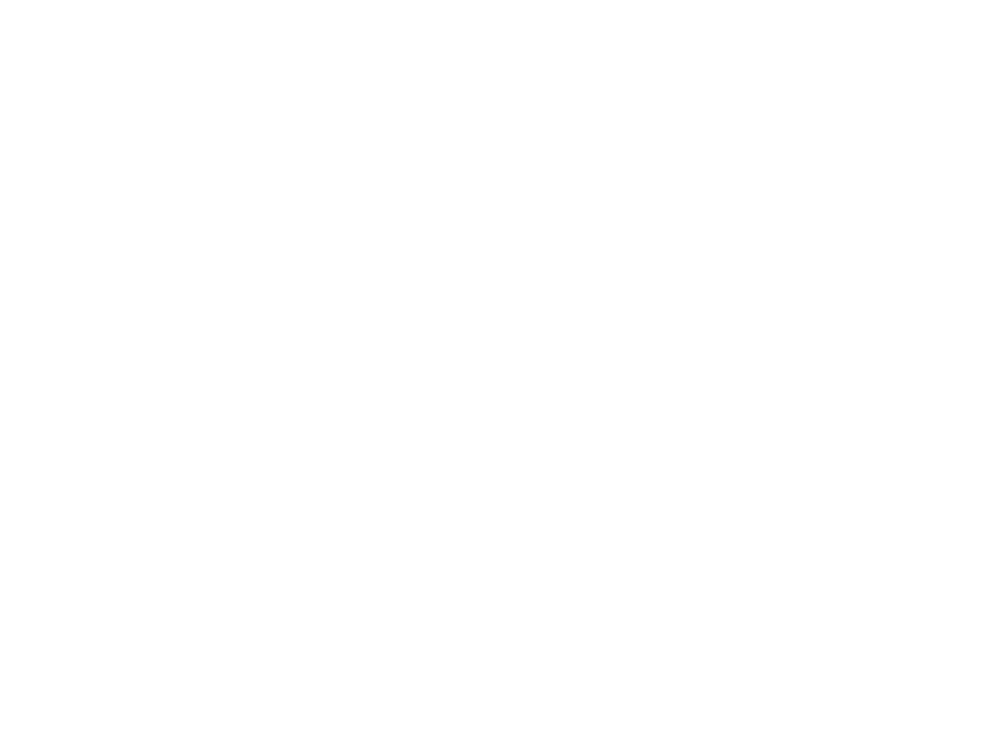 scroll, scrollTop: 0, scrollLeft: 0, axis: both 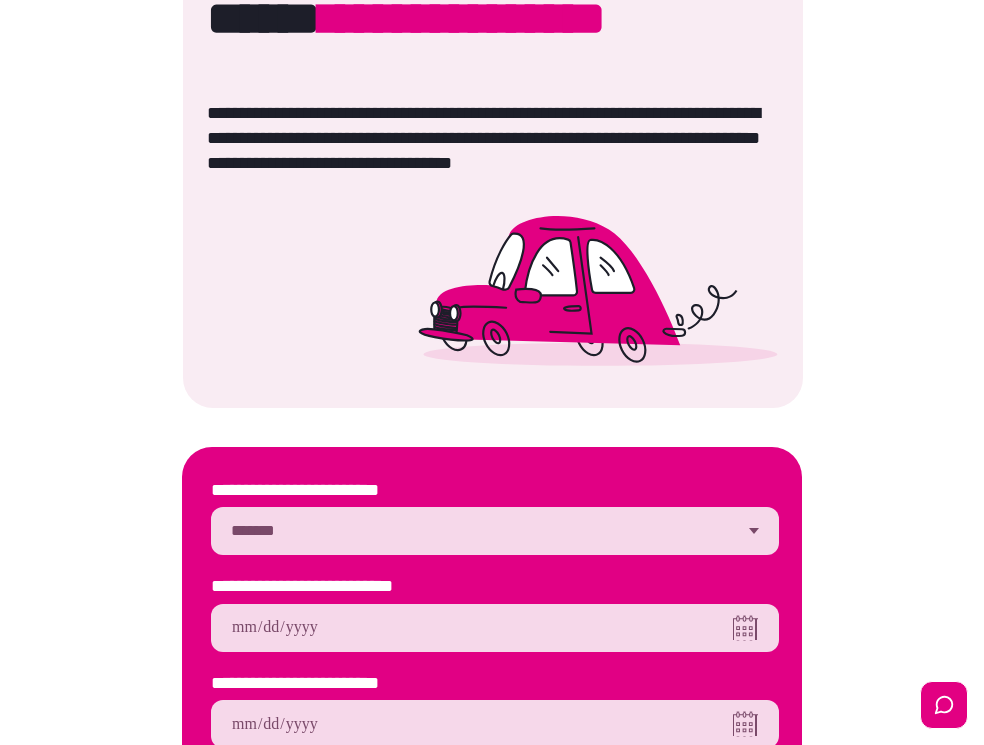 click on "**********" at bounding box center (495, 531) 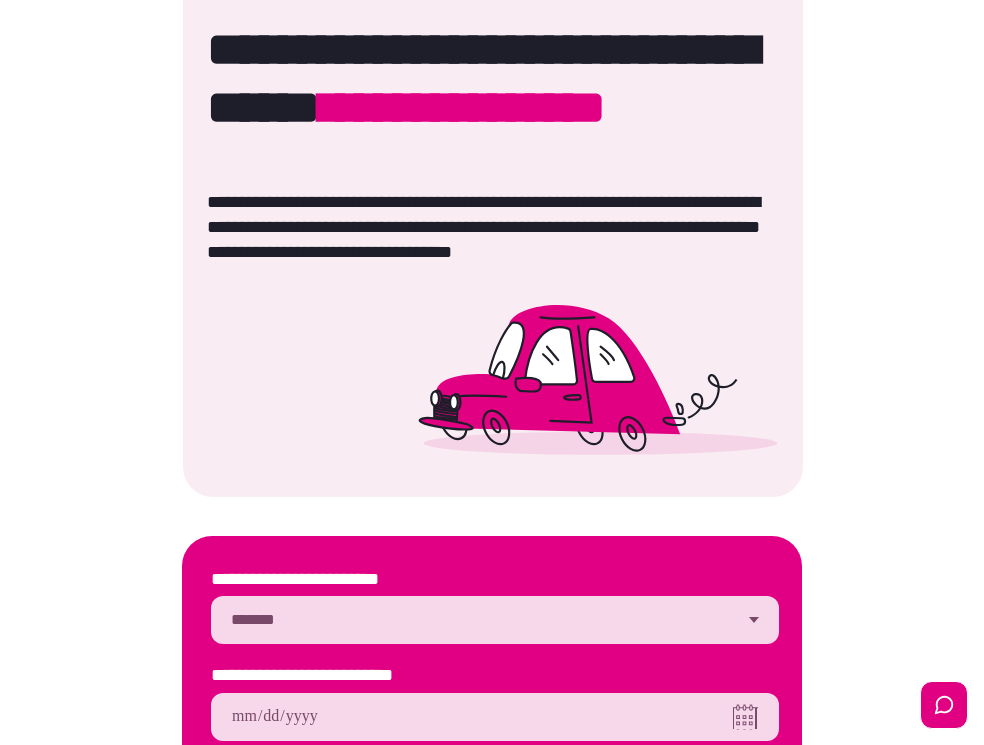 scroll, scrollTop: 0, scrollLeft: 0, axis: both 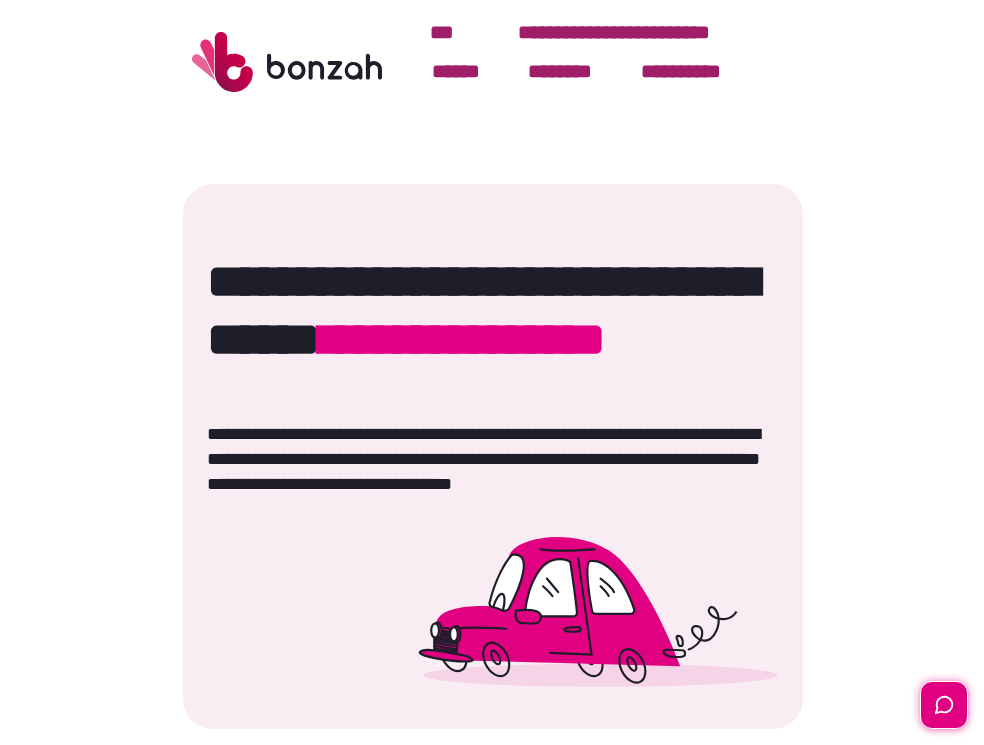 click at bounding box center (944, 705) 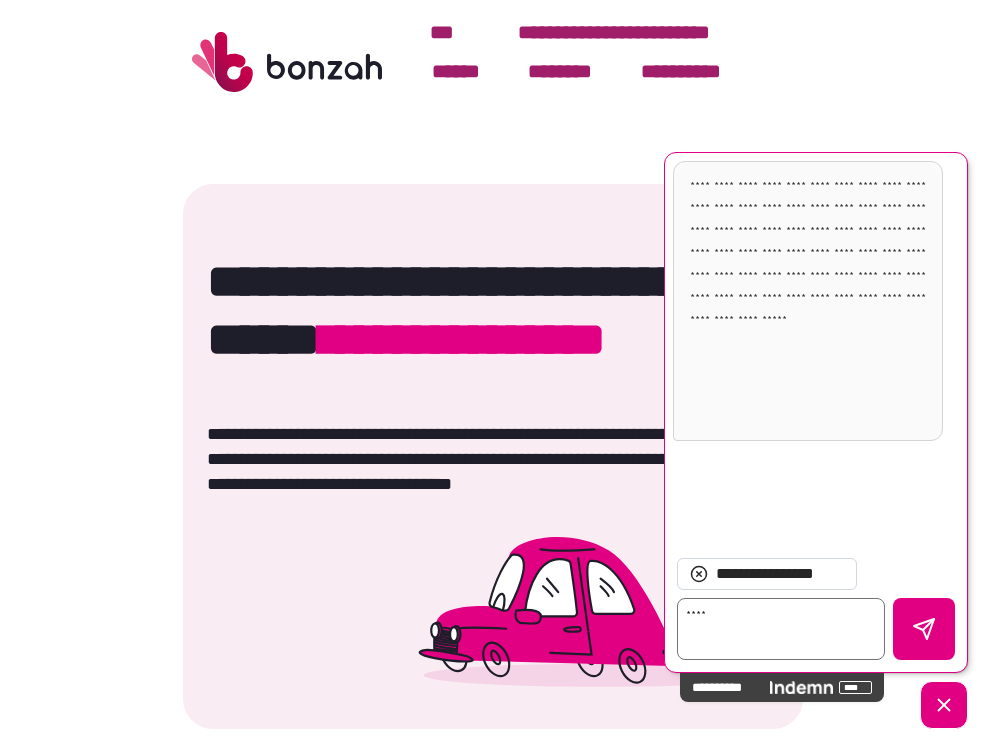 type on "*****" 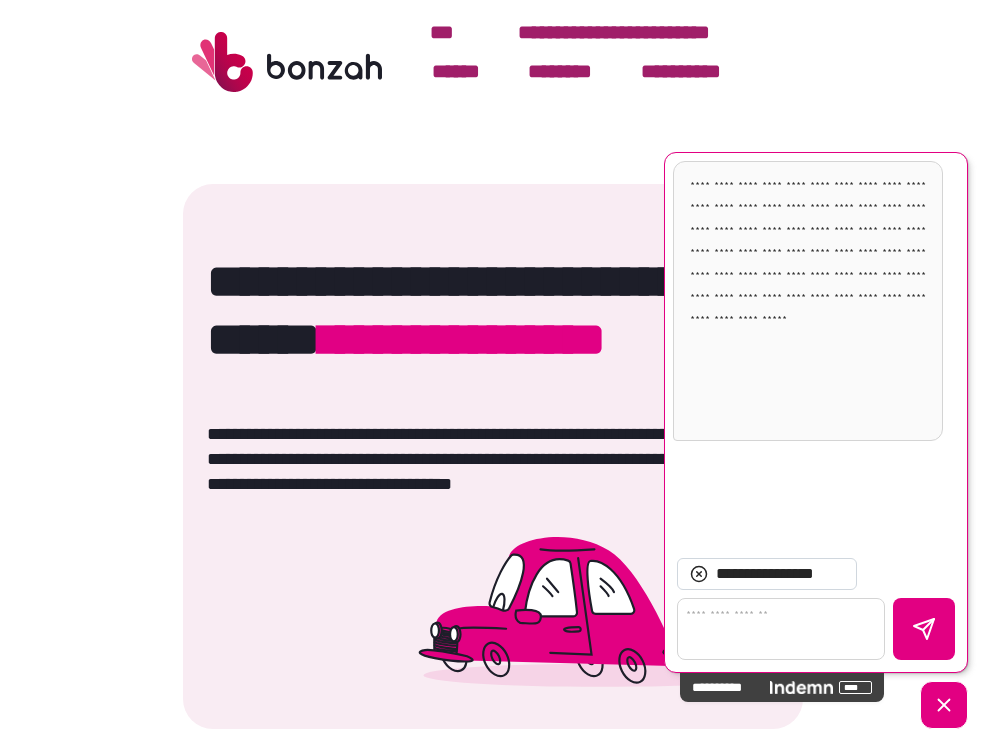 scroll, scrollTop: 125, scrollLeft: 0, axis: vertical 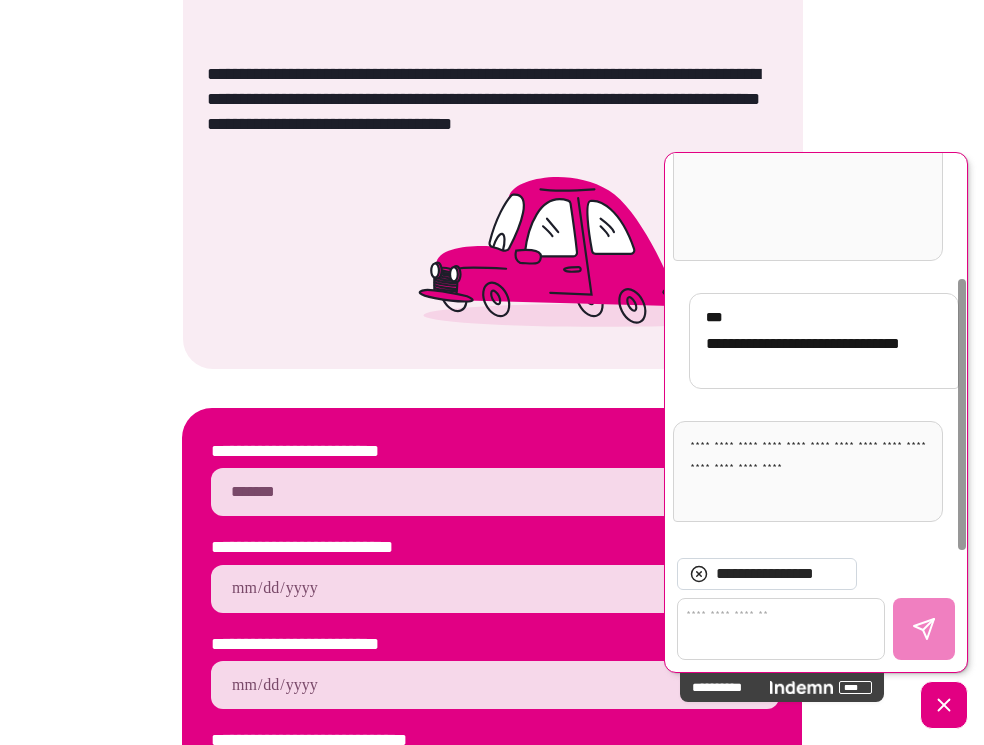 click on "**********" at bounding box center (495, 492) 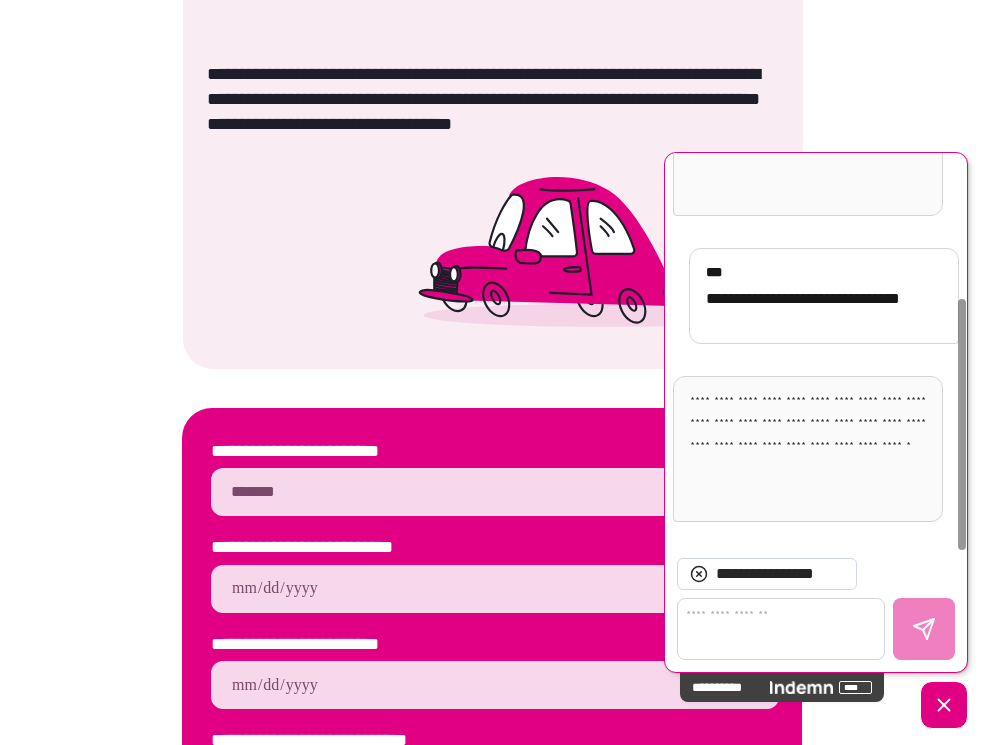 scroll, scrollTop: 292, scrollLeft: 0, axis: vertical 